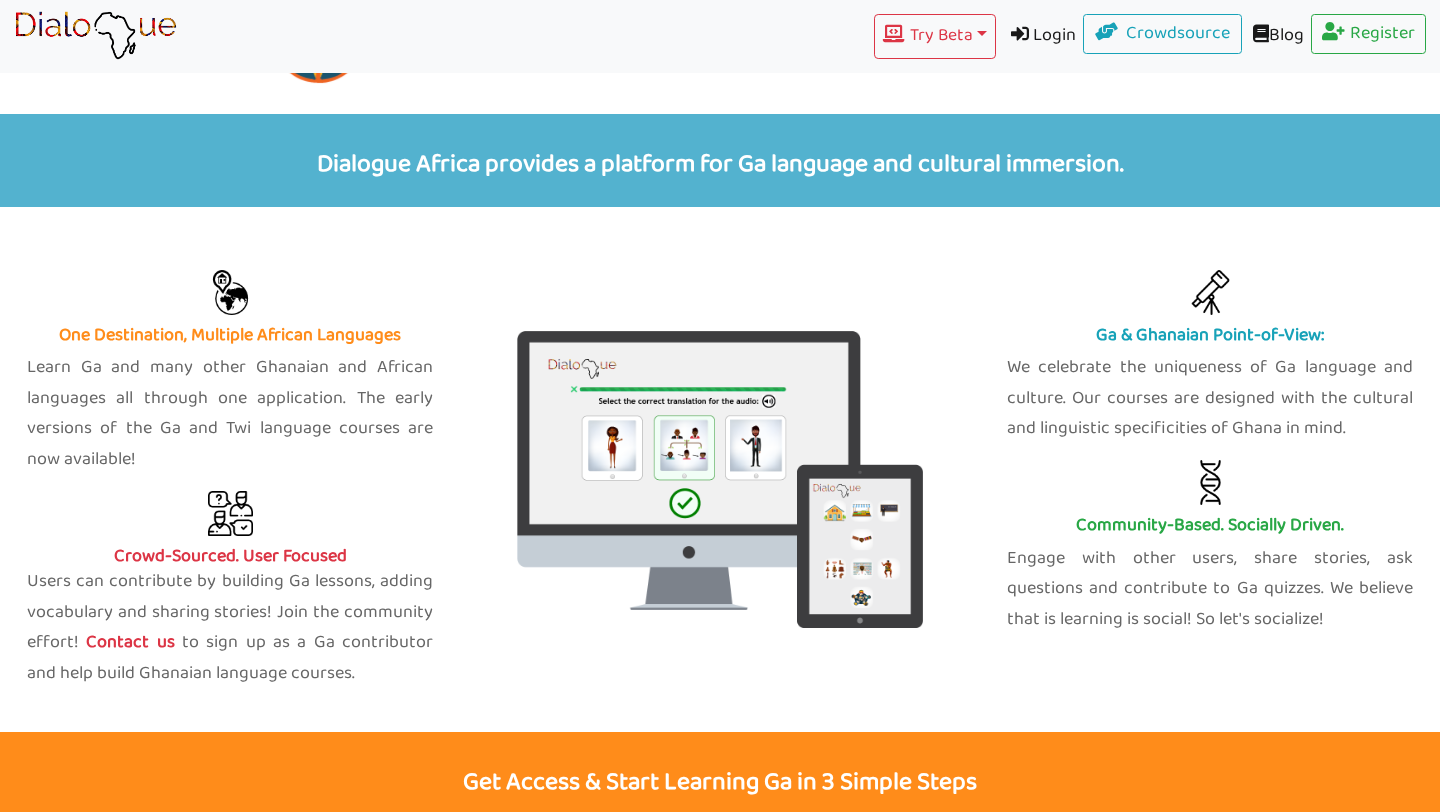 scroll, scrollTop: 0, scrollLeft: 0, axis: both 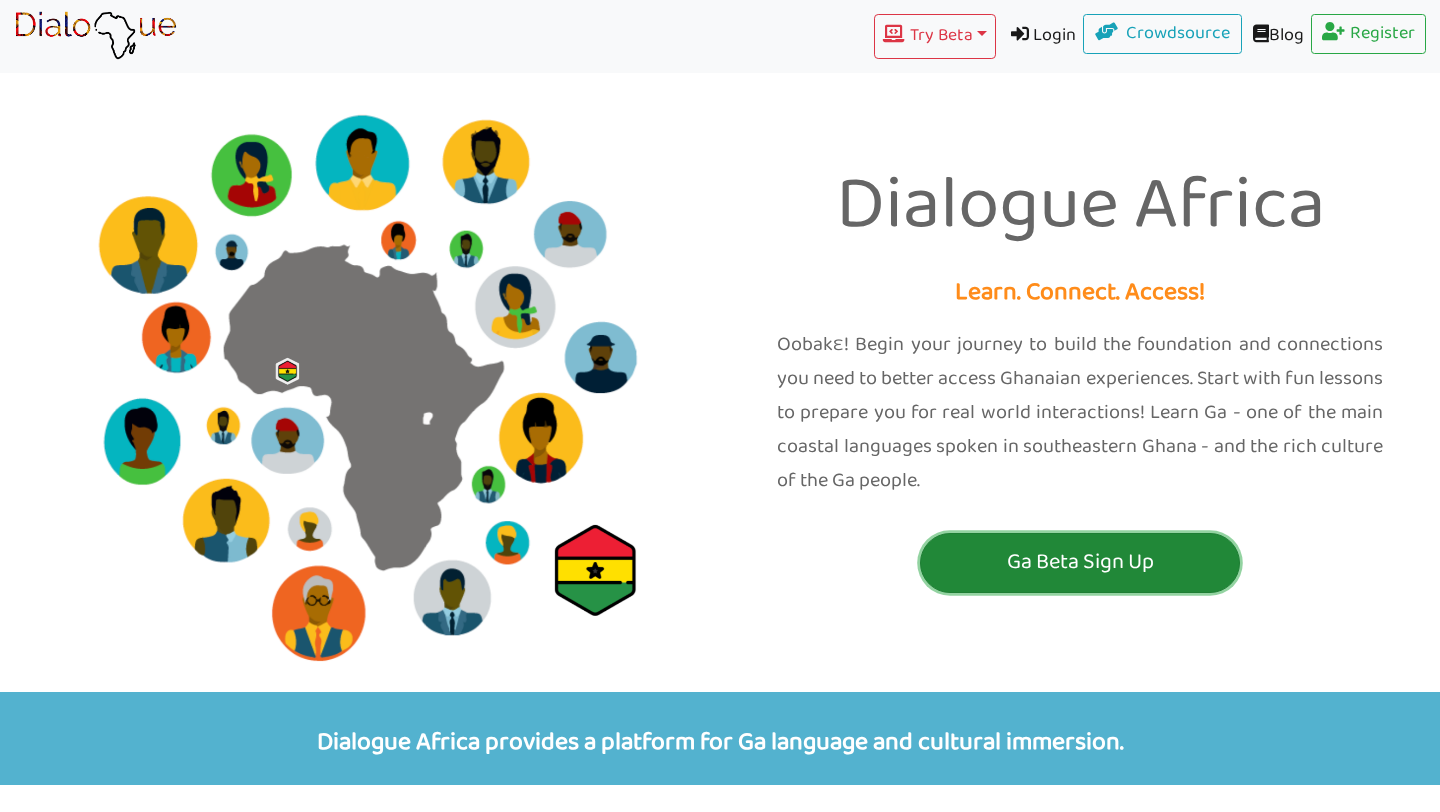 click on "Ga Beta Sign Up" at bounding box center [1080, 562] 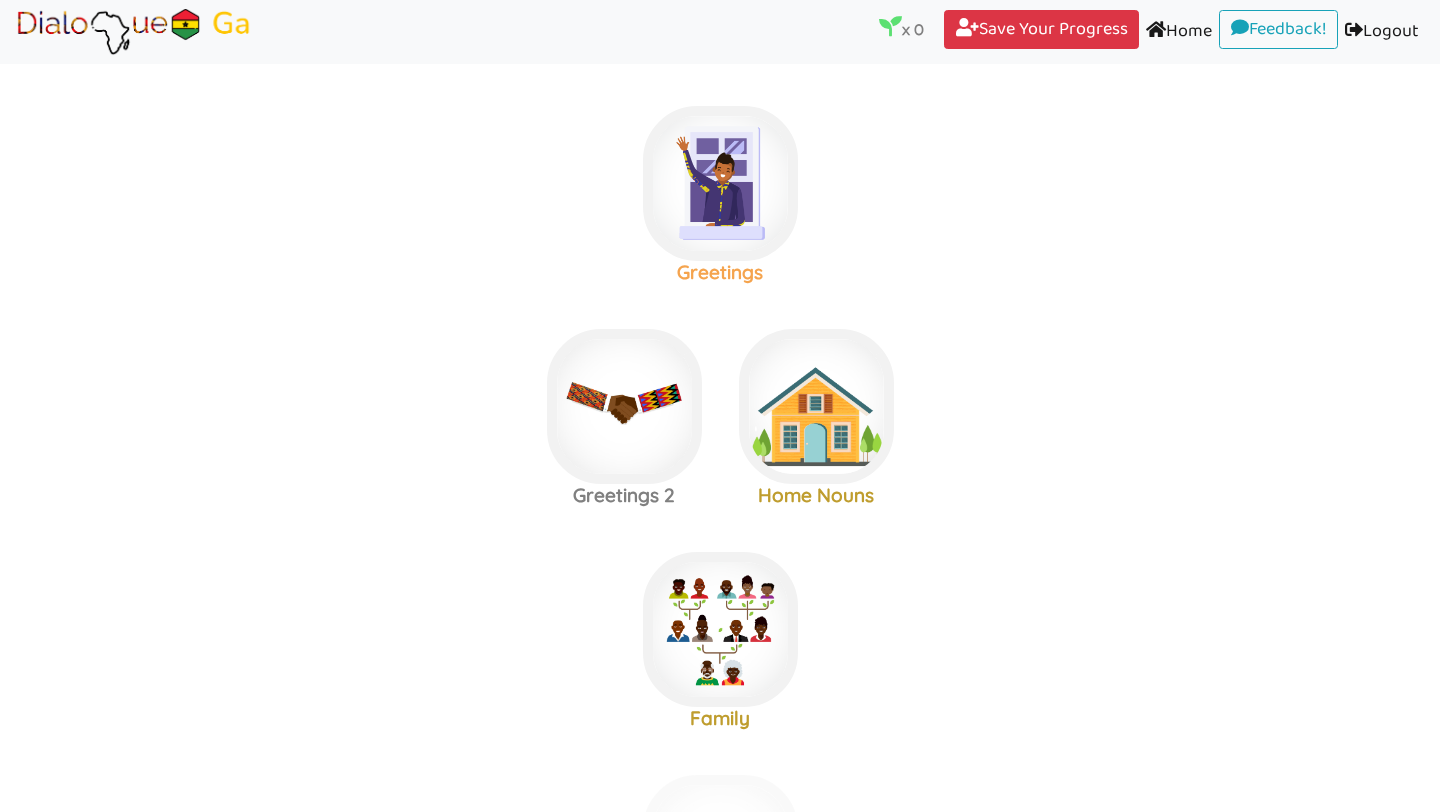 click on "Greetings" at bounding box center [720, 272] 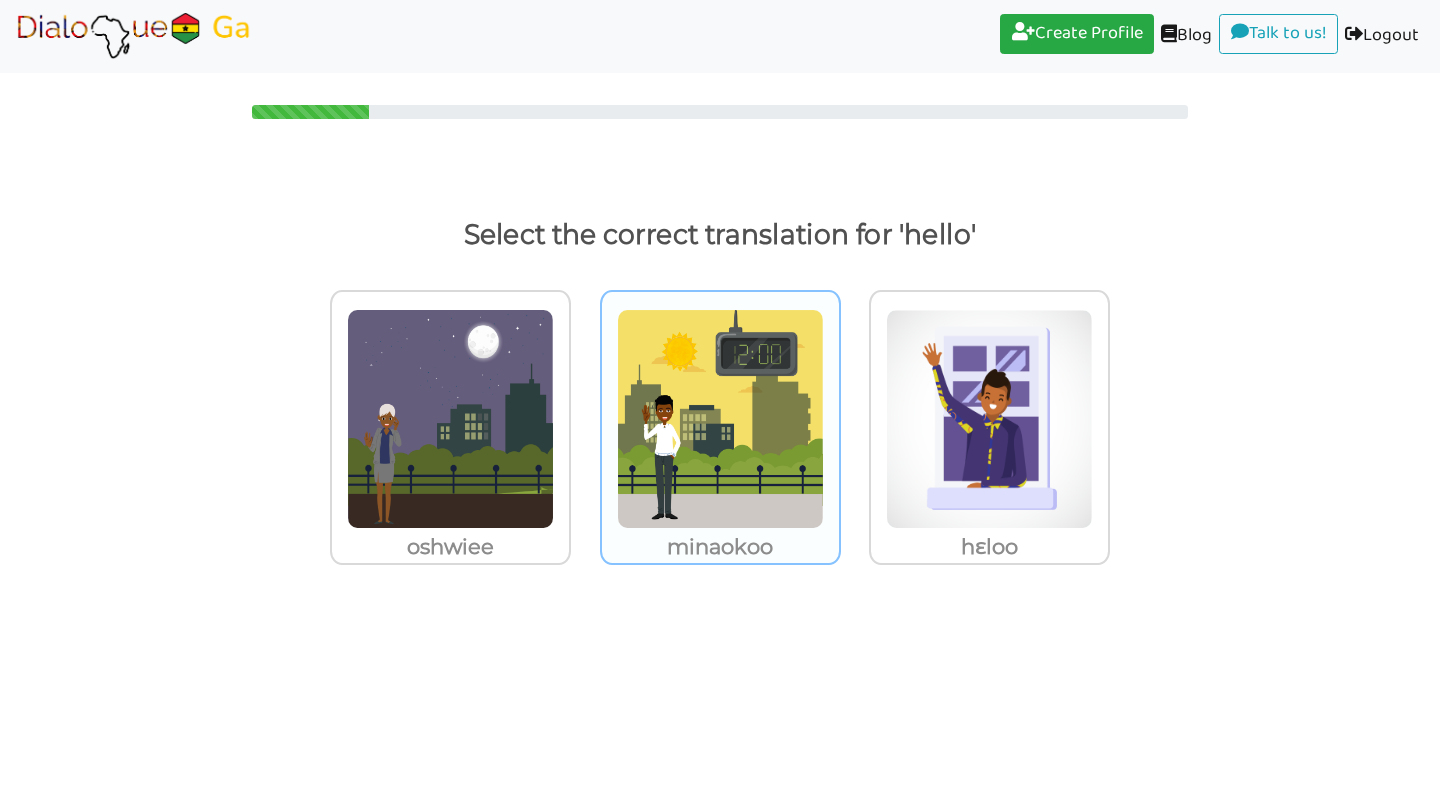 click at bounding box center [450, 419] 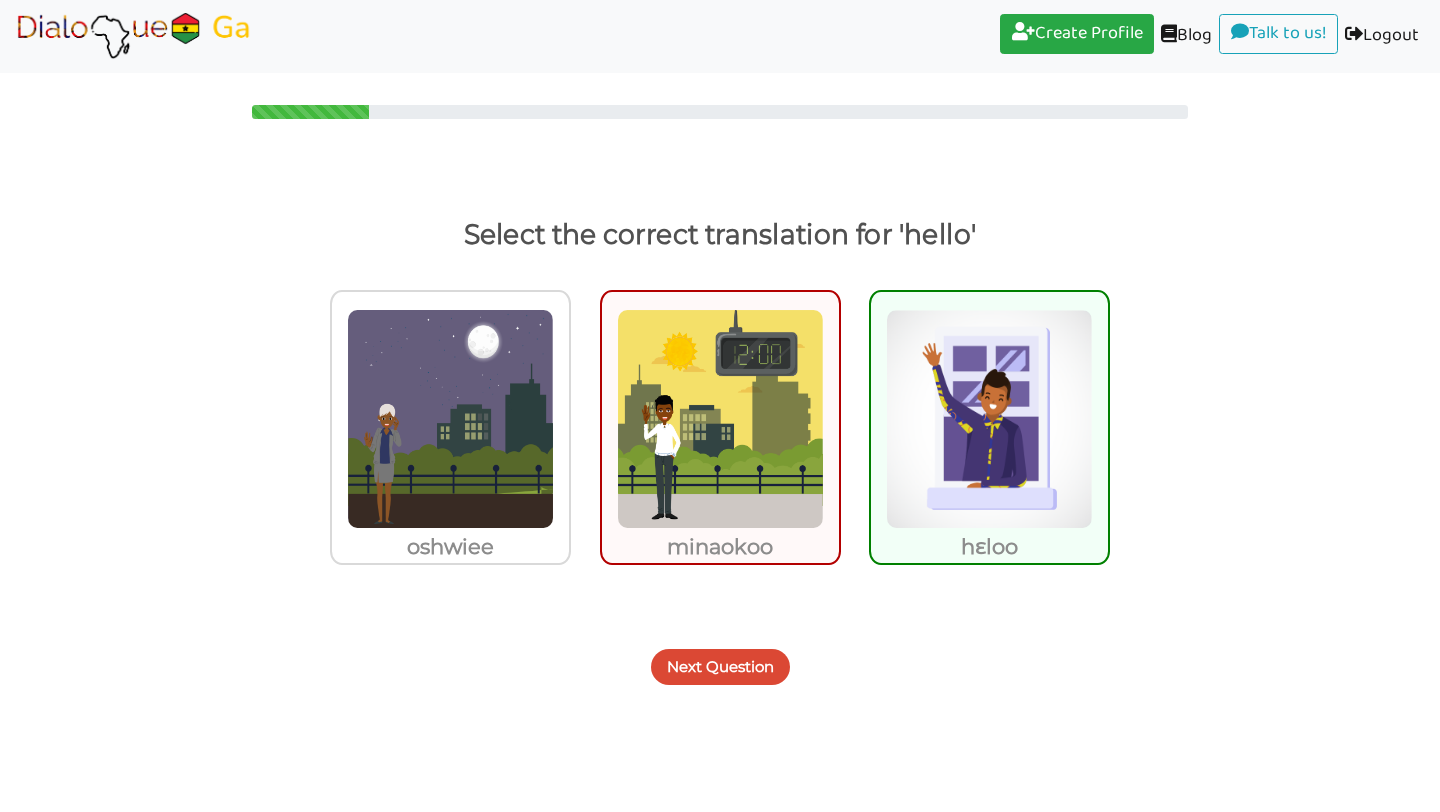 click on "Next Question" at bounding box center [720, 667] 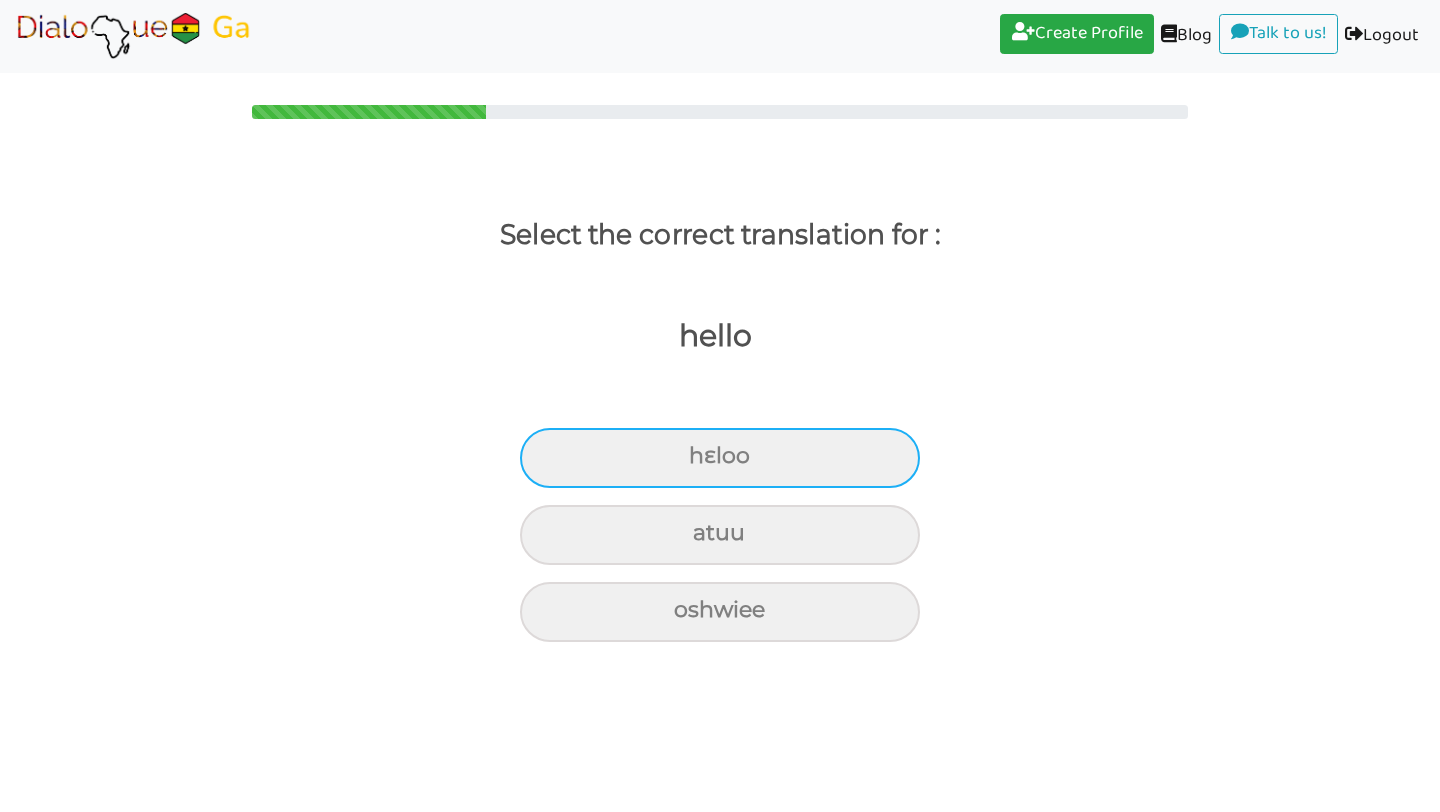 click on "hɛloo" at bounding box center (720, 458) 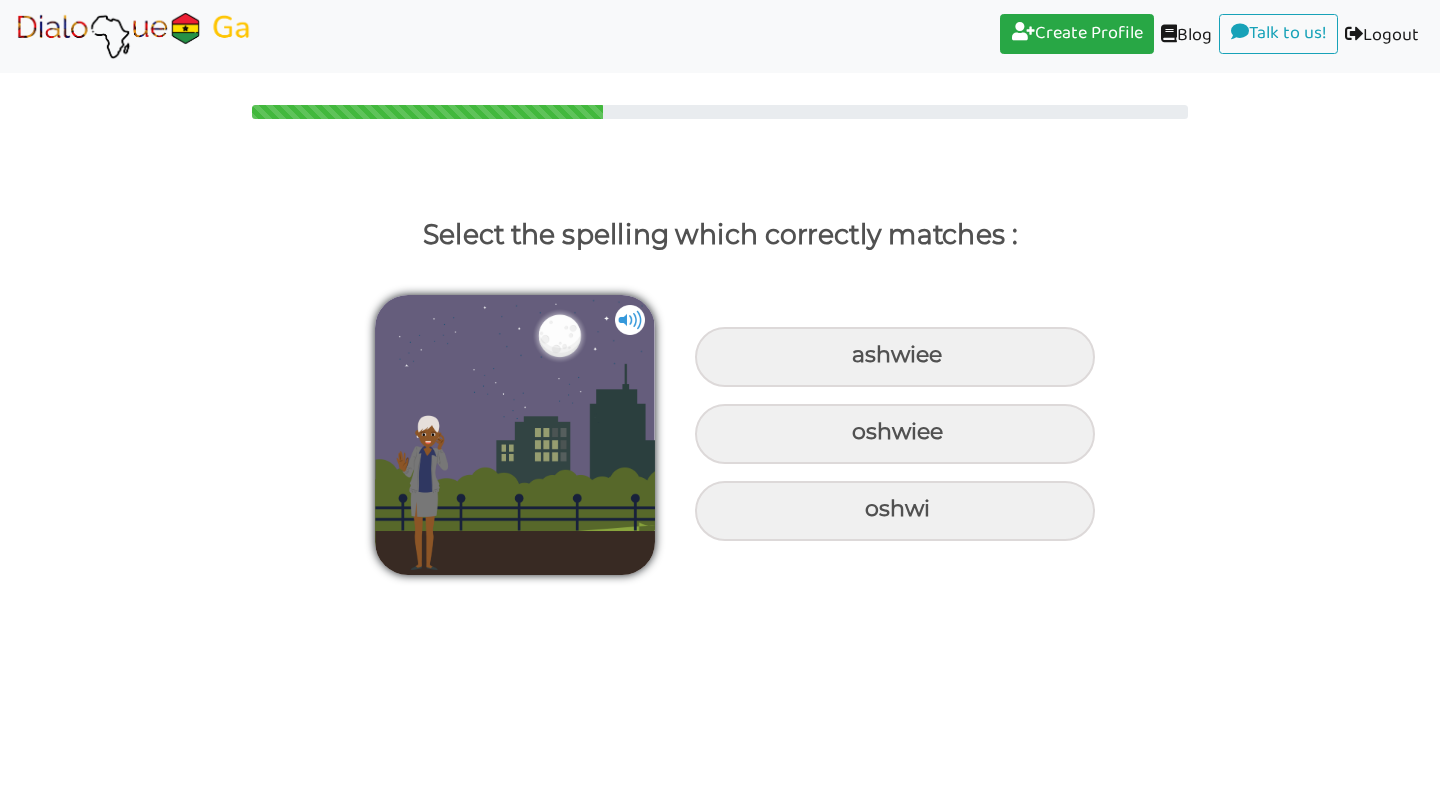 click at bounding box center [630, 320] 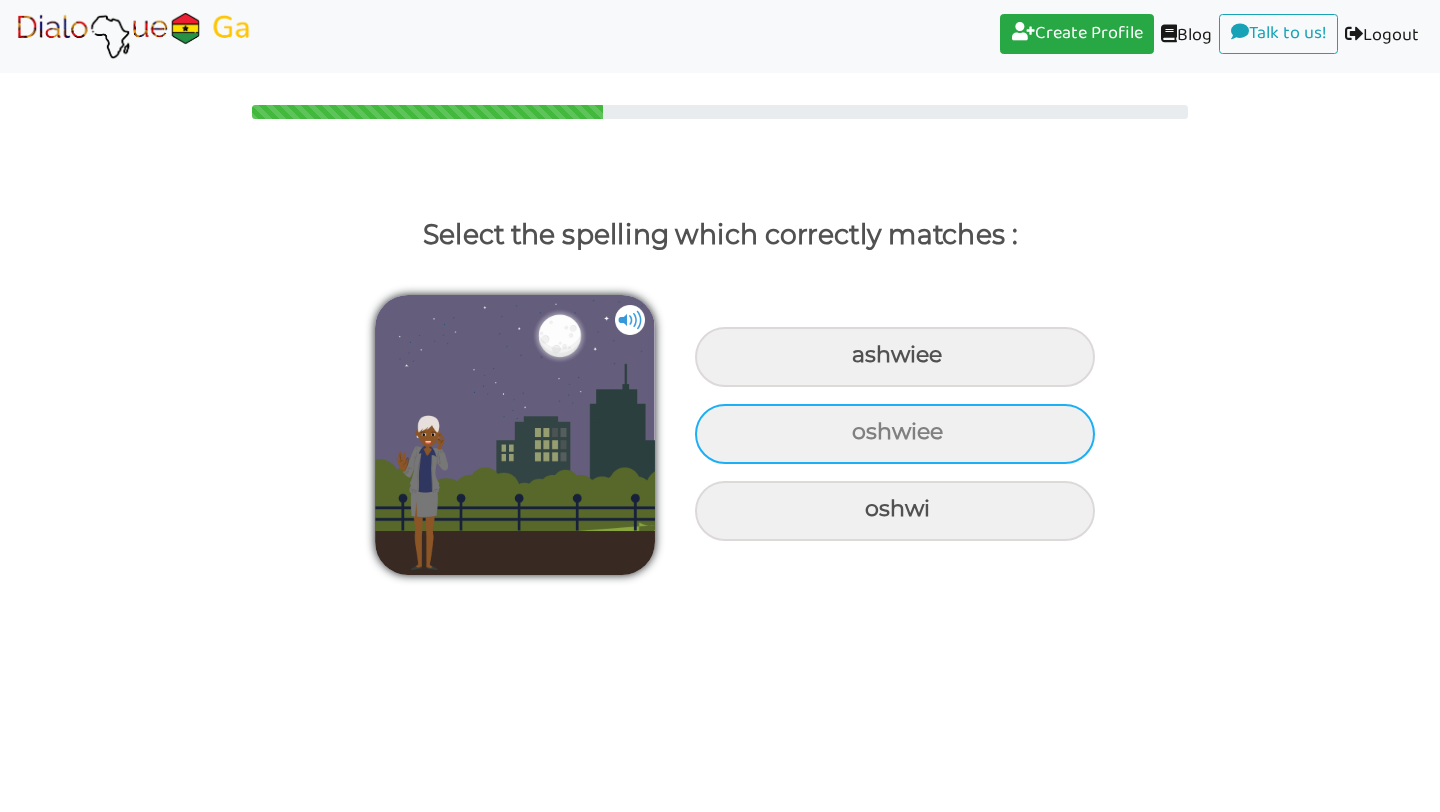 click on "oshwiee" at bounding box center [895, 357] 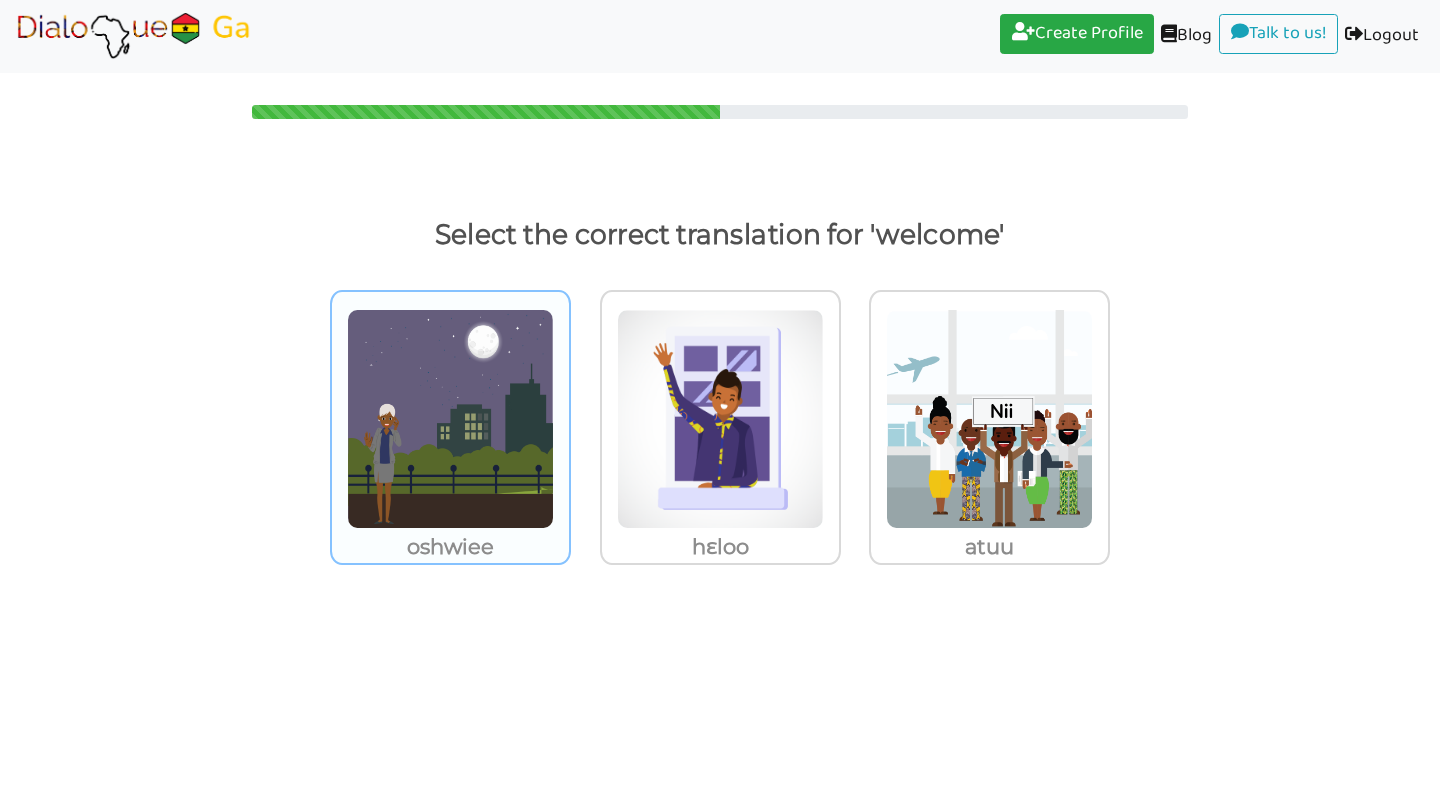 click at bounding box center (450, 419) 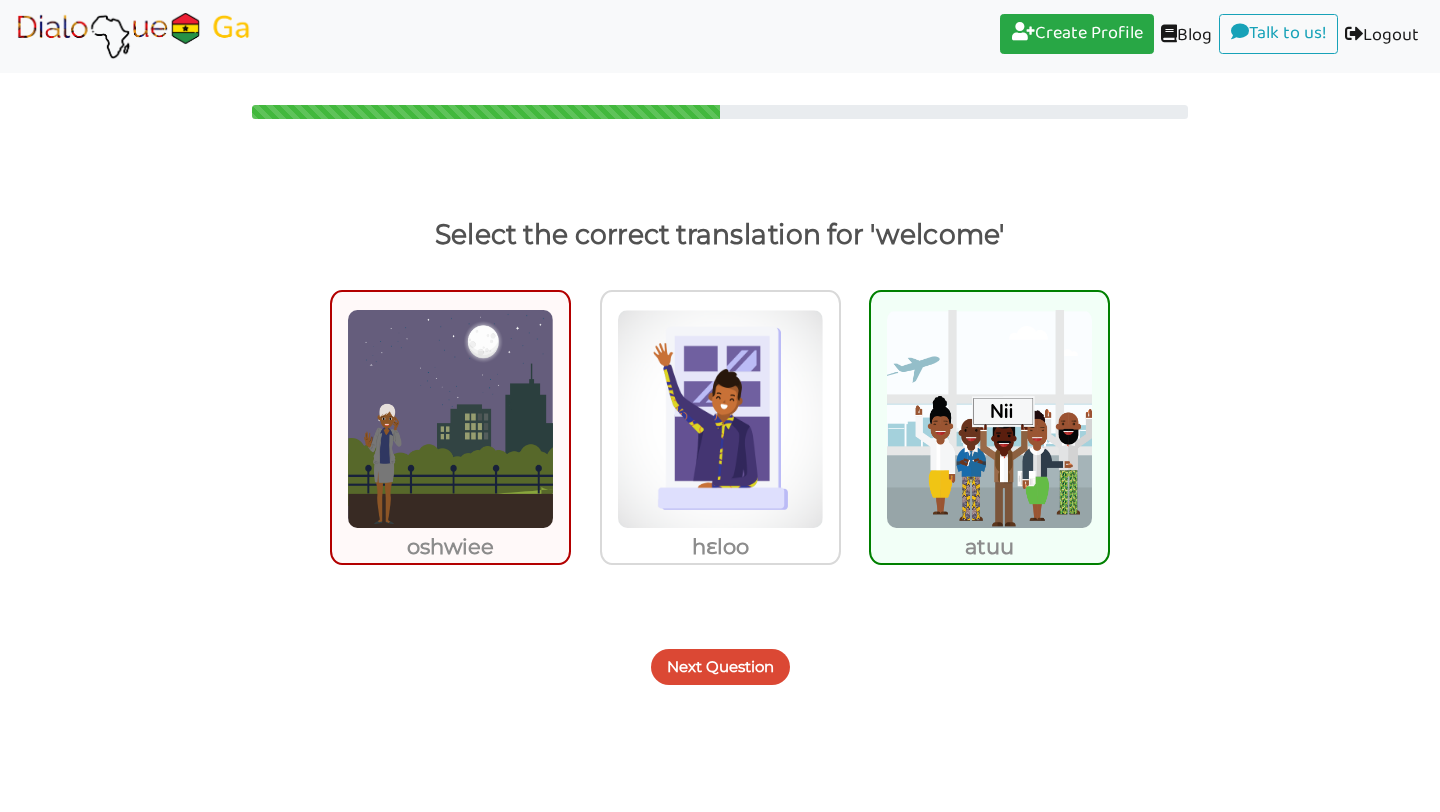 click on "Next Question" at bounding box center [720, 667] 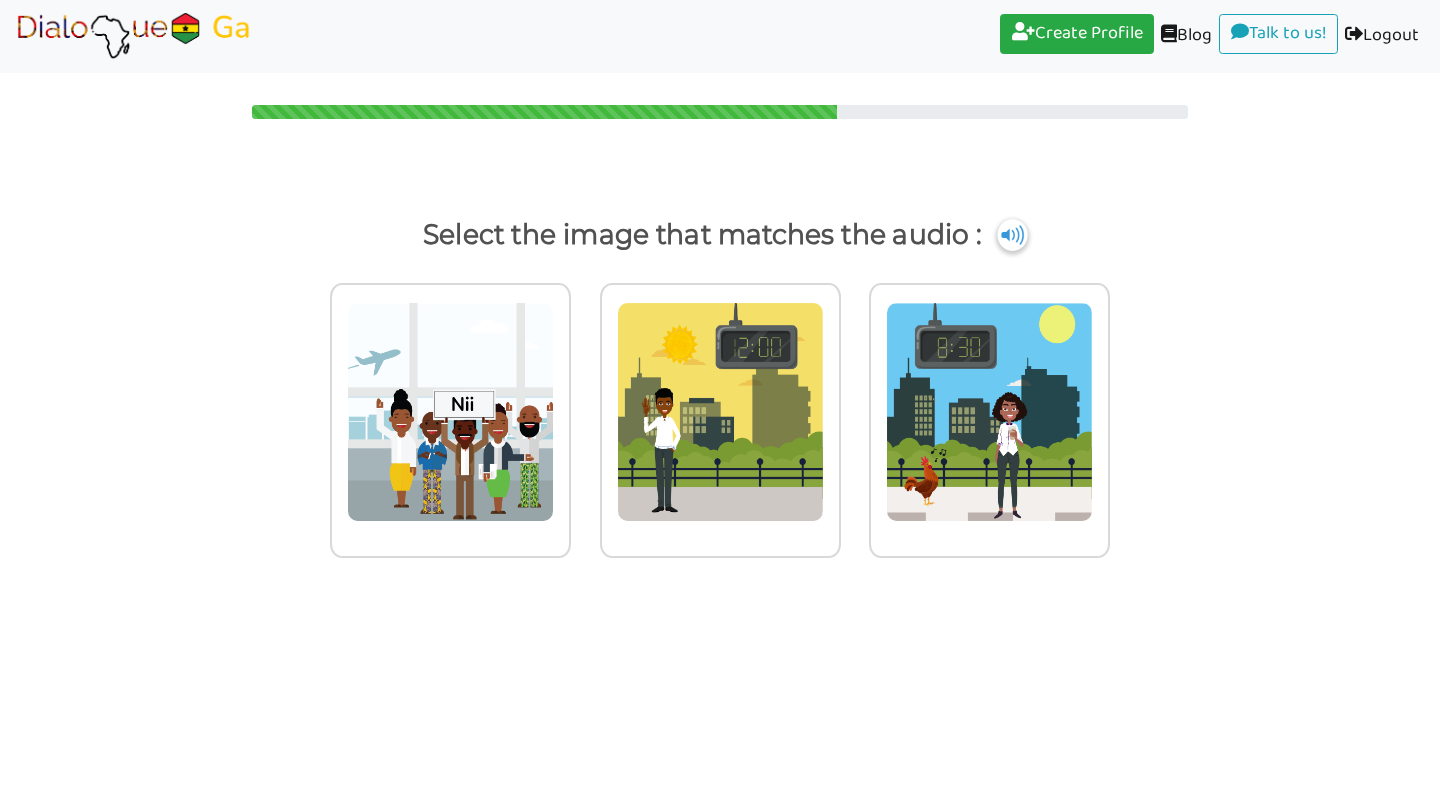 click at bounding box center [1012, 235] 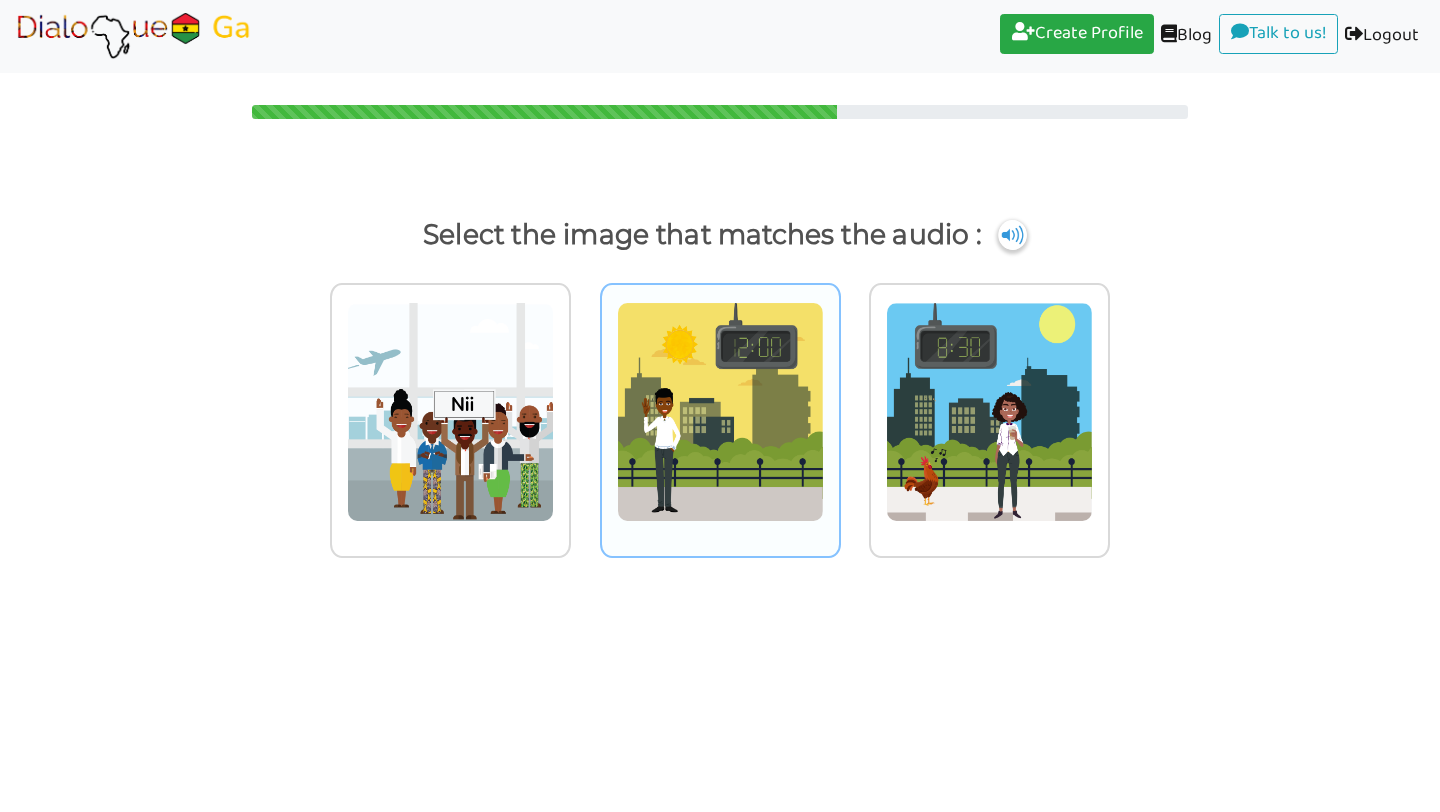 click at bounding box center (450, 412) 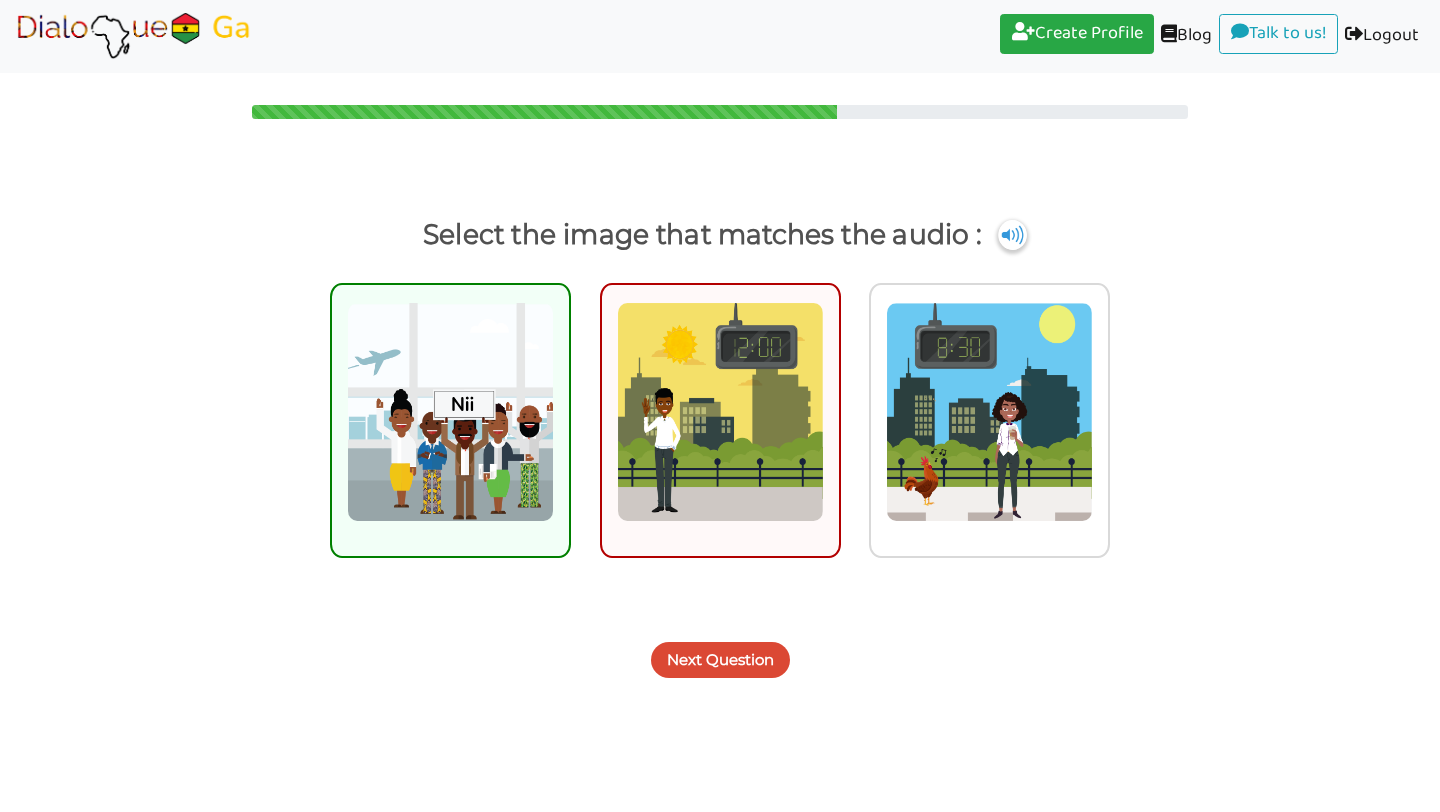 click on "Next Question" at bounding box center [720, 660] 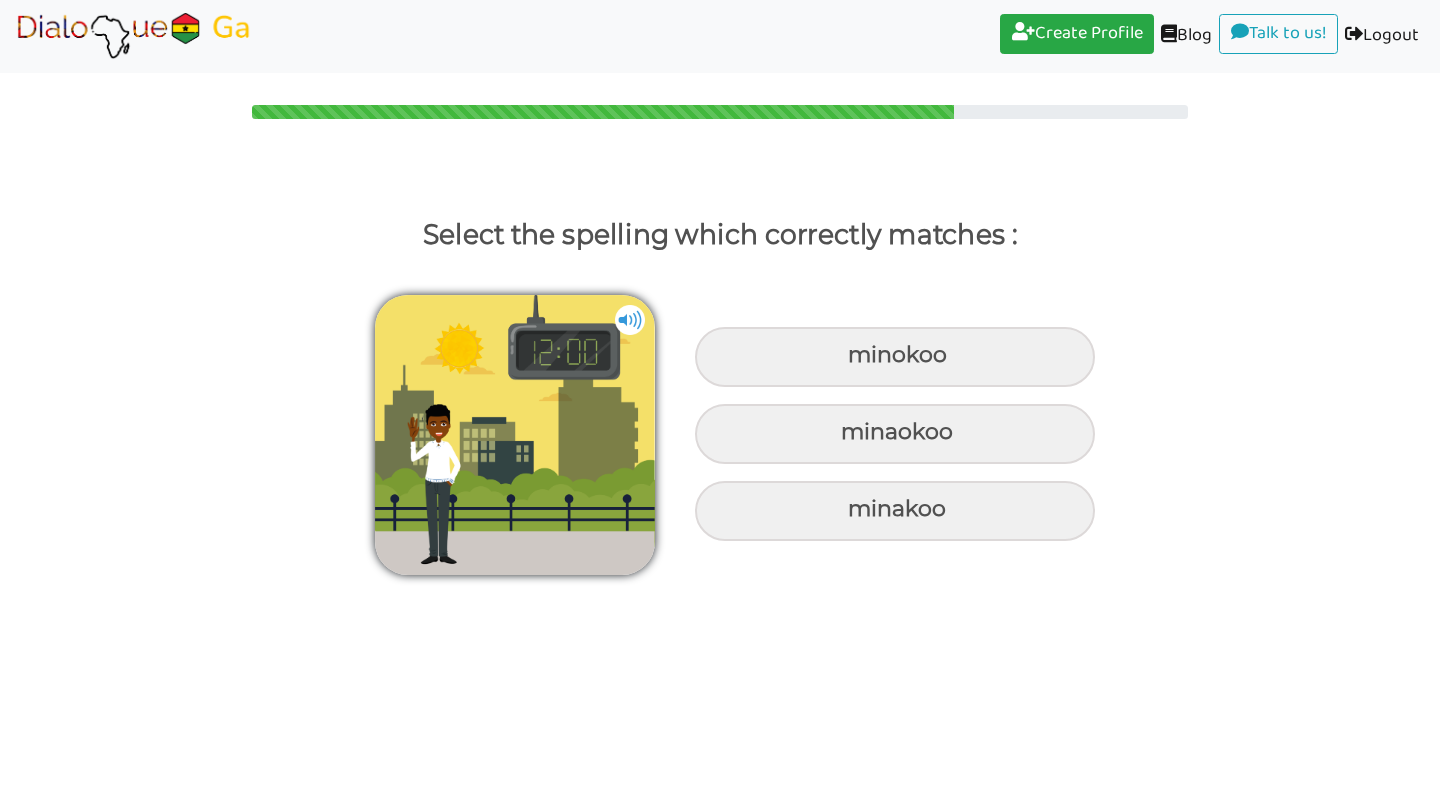 click at bounding box center (630, 320) 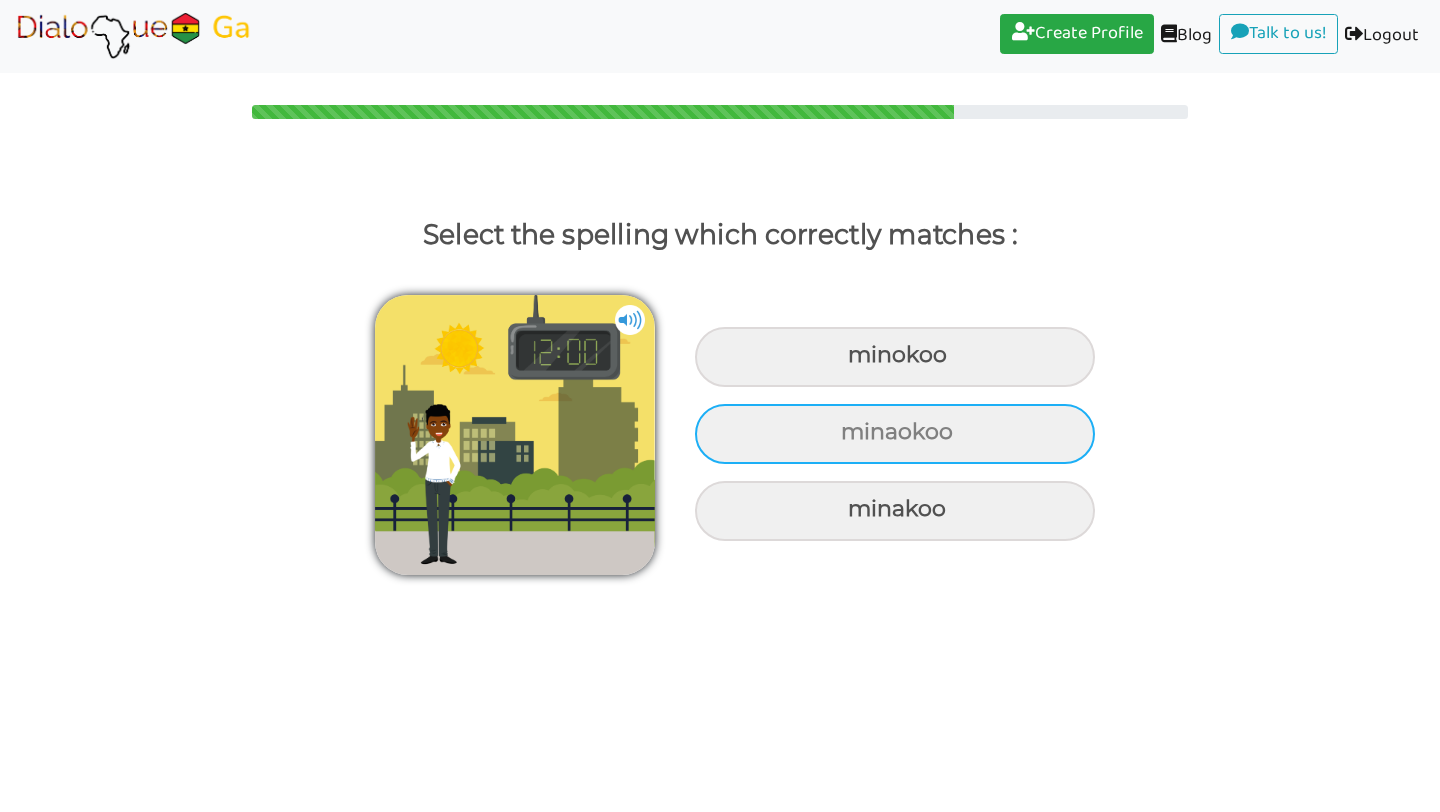 click on "minaokoo" at bounding box center [895, 357] 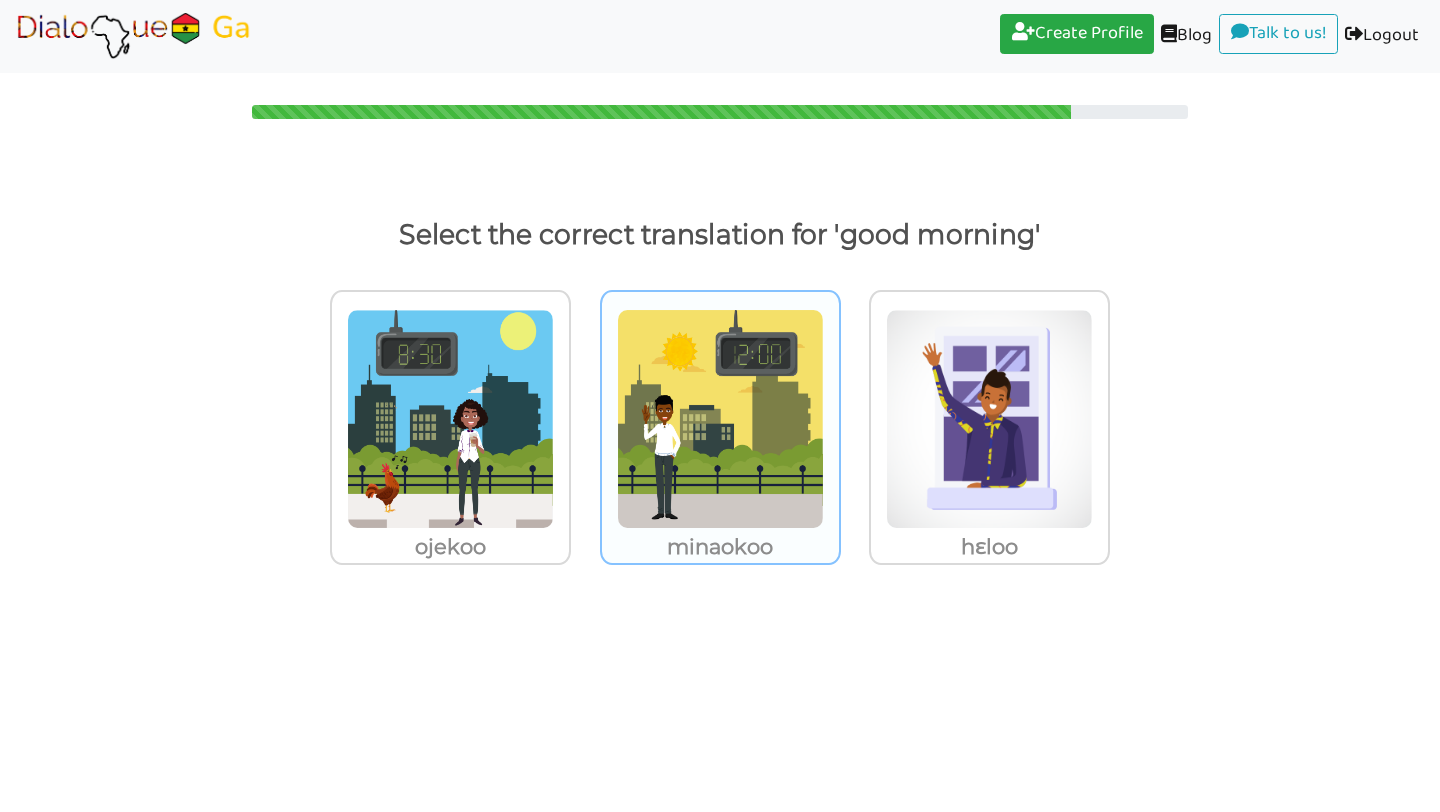click at bounding box center [450, 419] 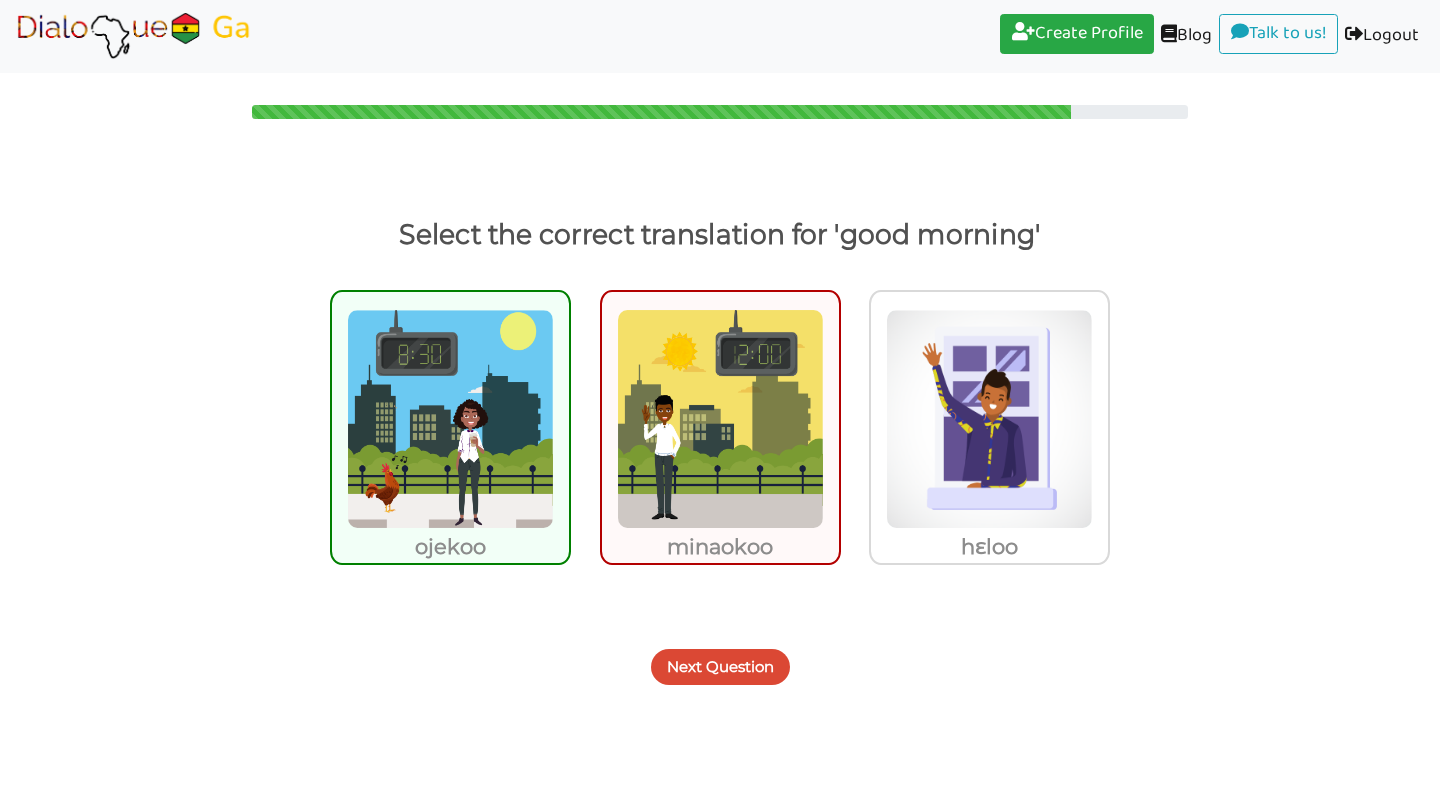 click on "Next Question" at bounding box center (720, 667) 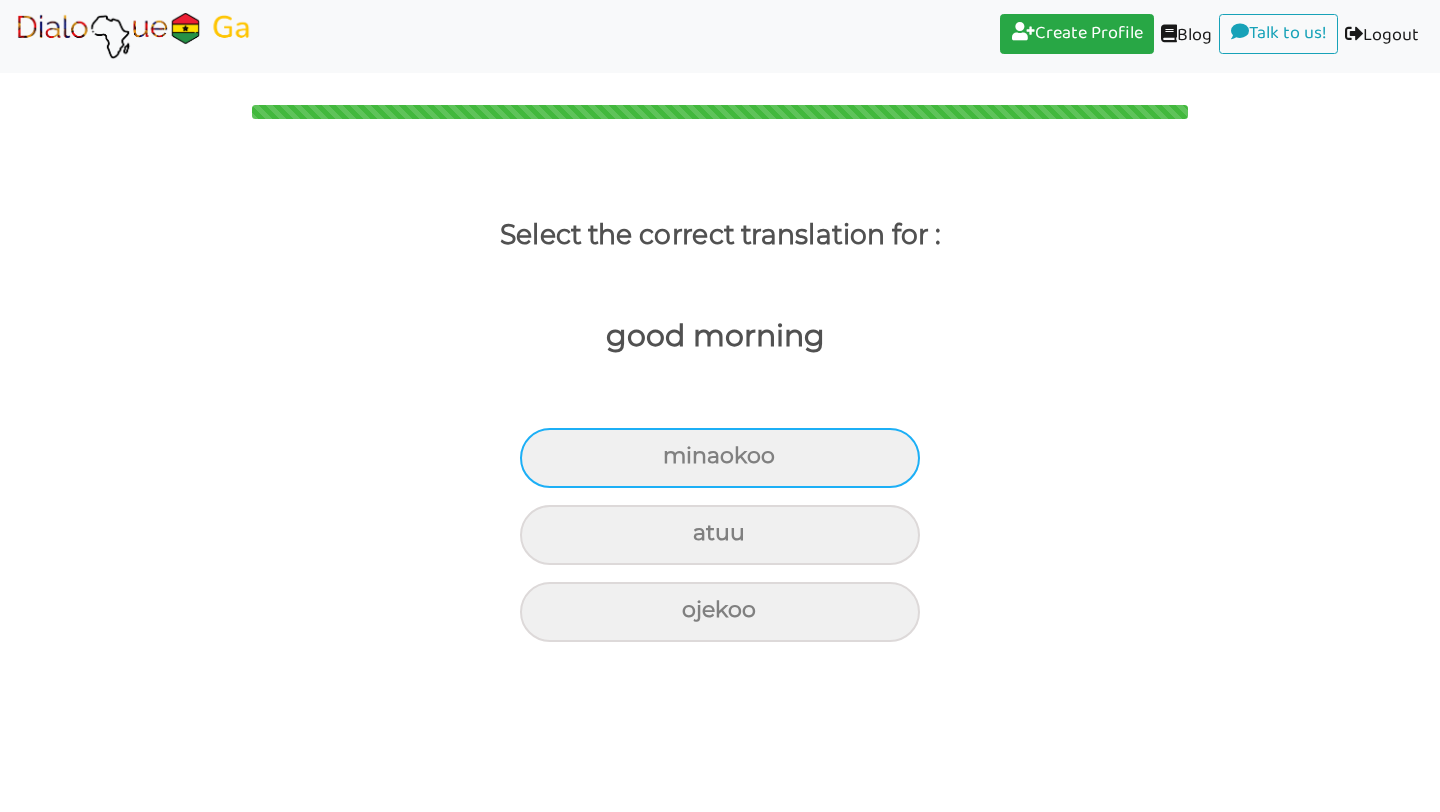 click on "minaokoo" at bounding box center [720, 458] 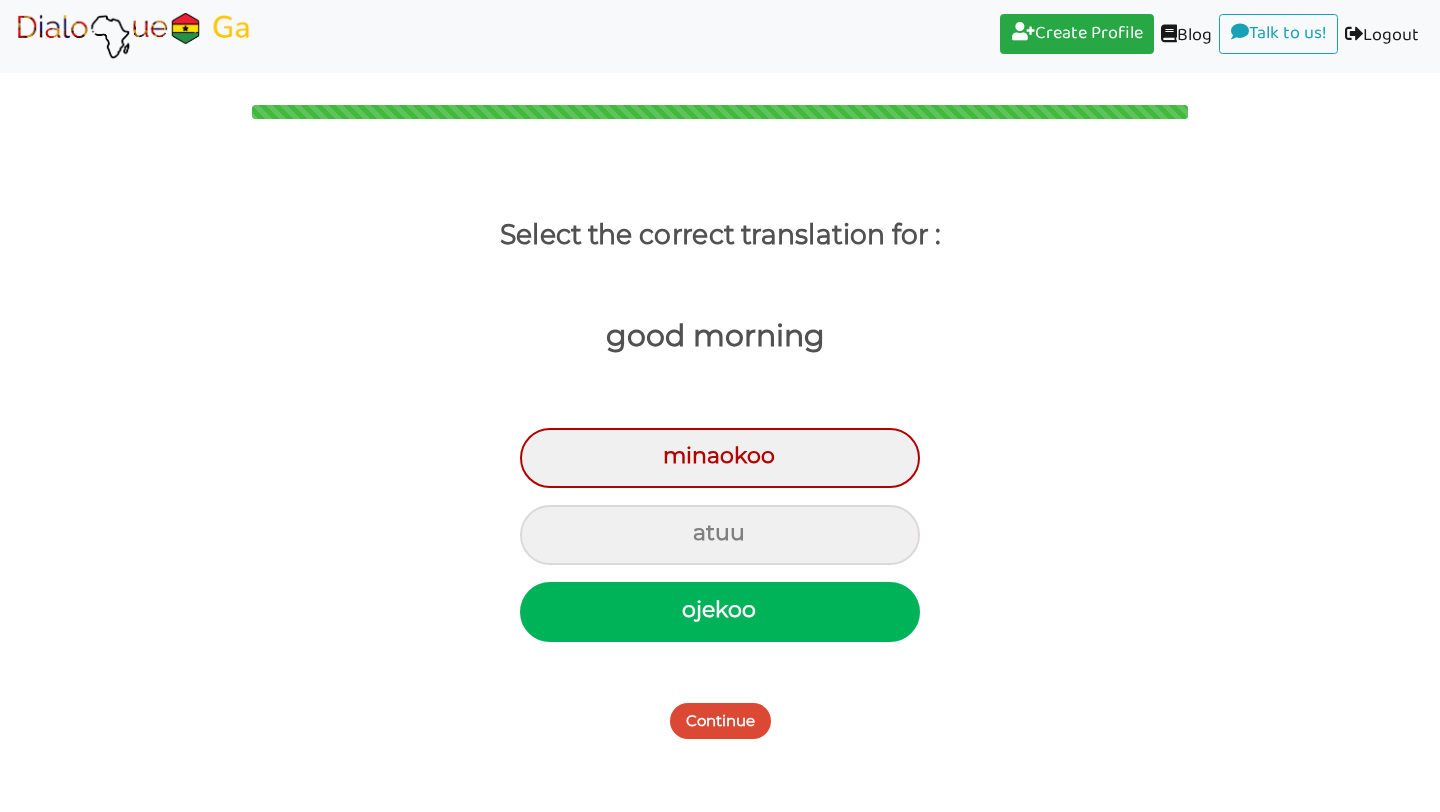 click on "Continue" at bounding box center (720, 721) 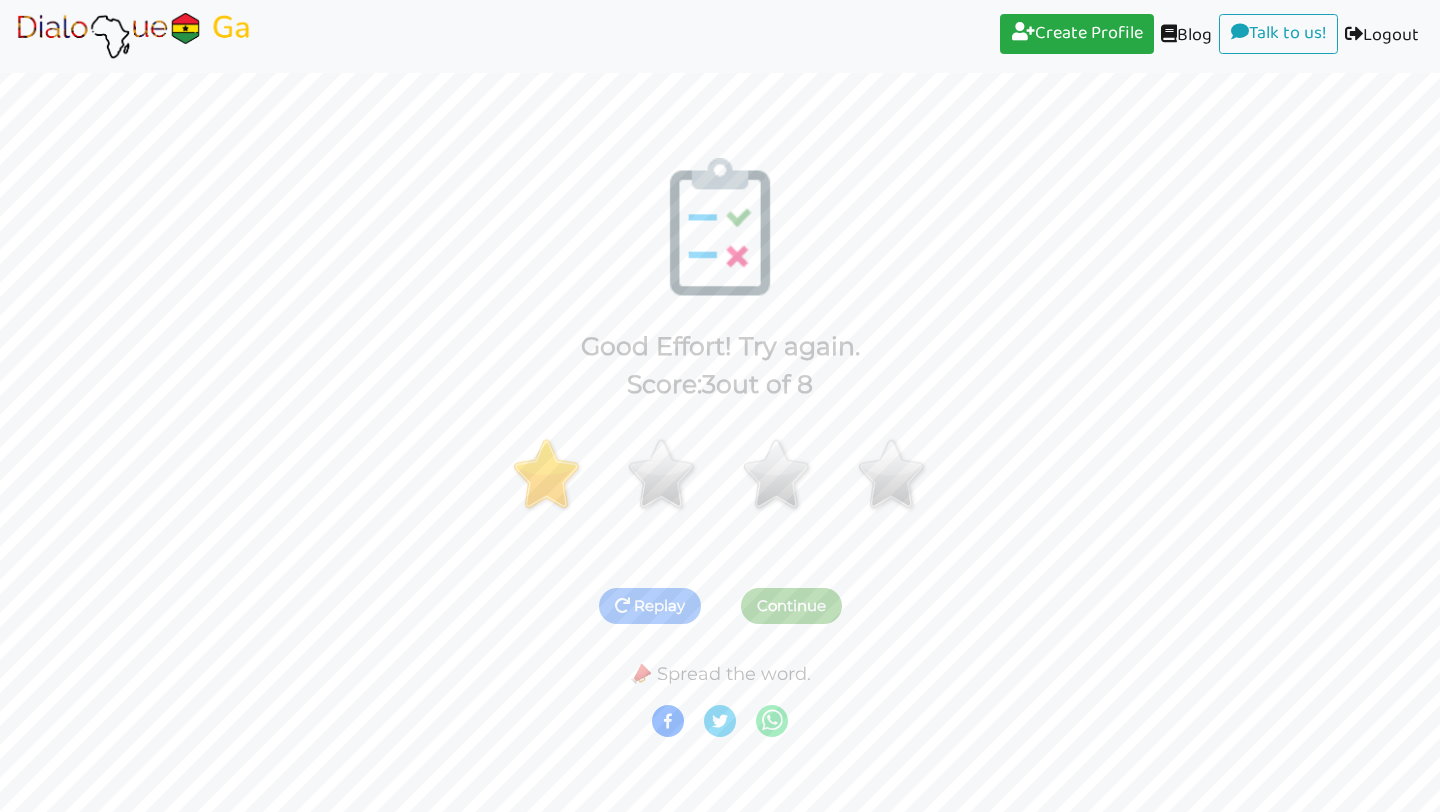 click at bounding box center [134, 36] 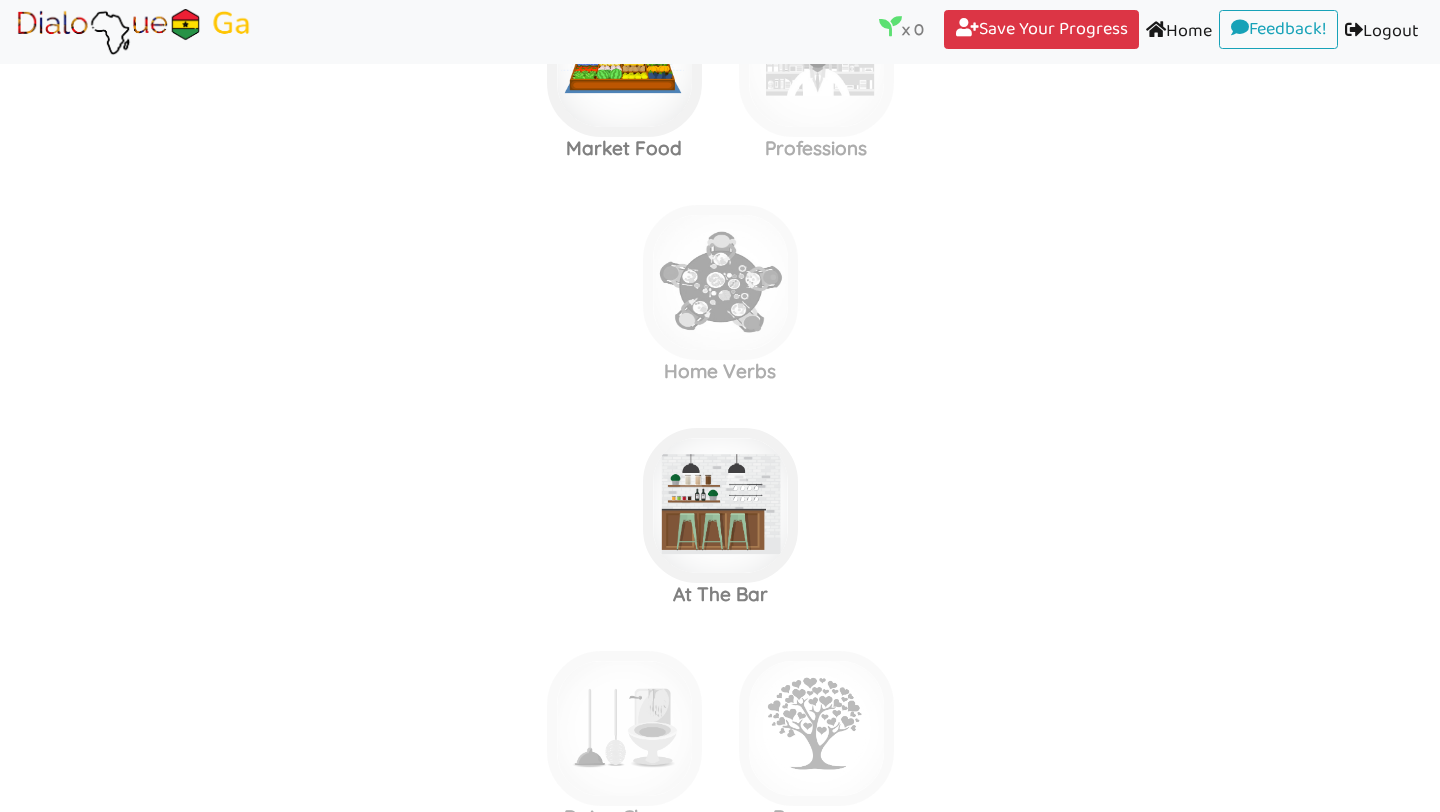 scroll, scrollTop: 0, scrollLeft: 0, axis: both 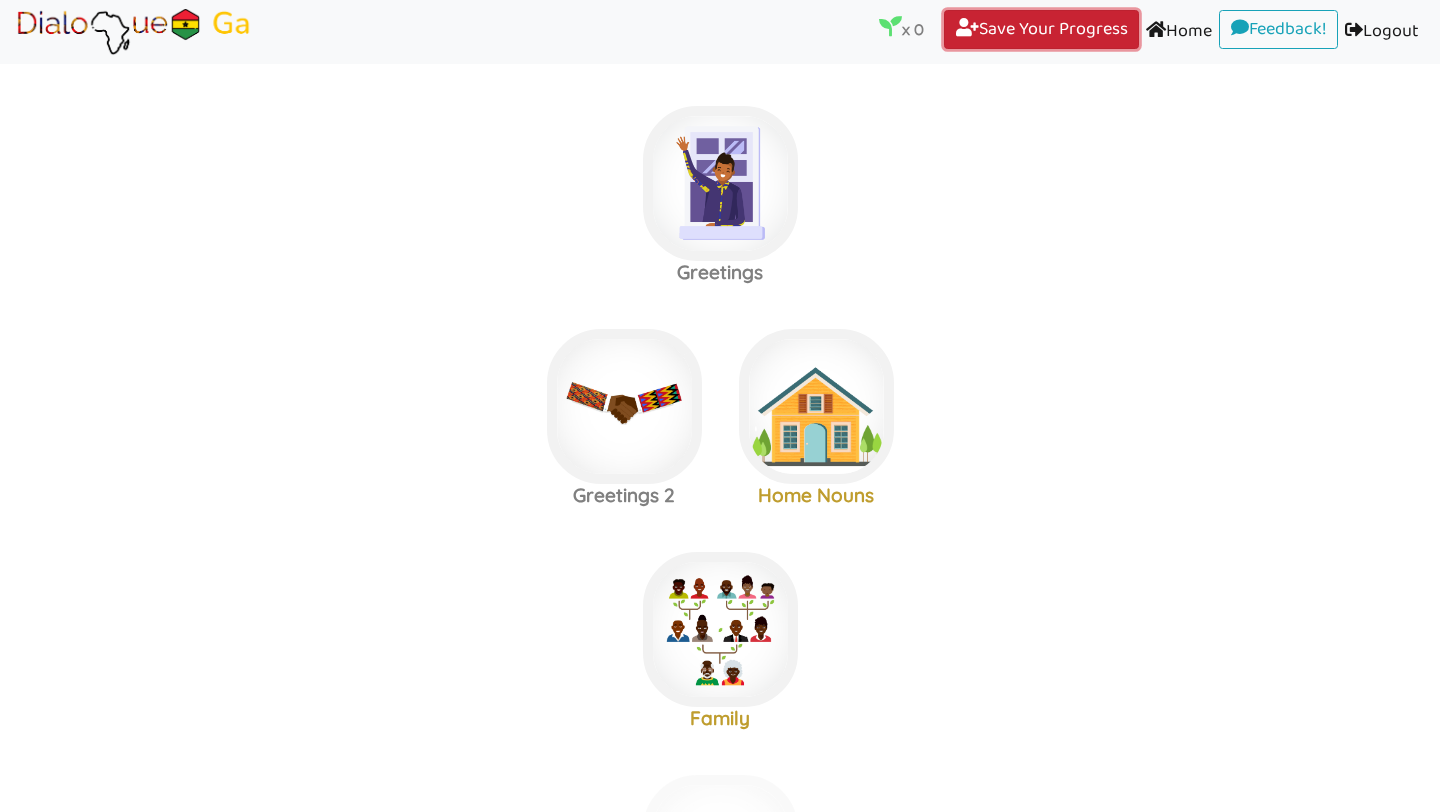 click on "Save Your Progress  (current)" at bounding box center [1041, 30] 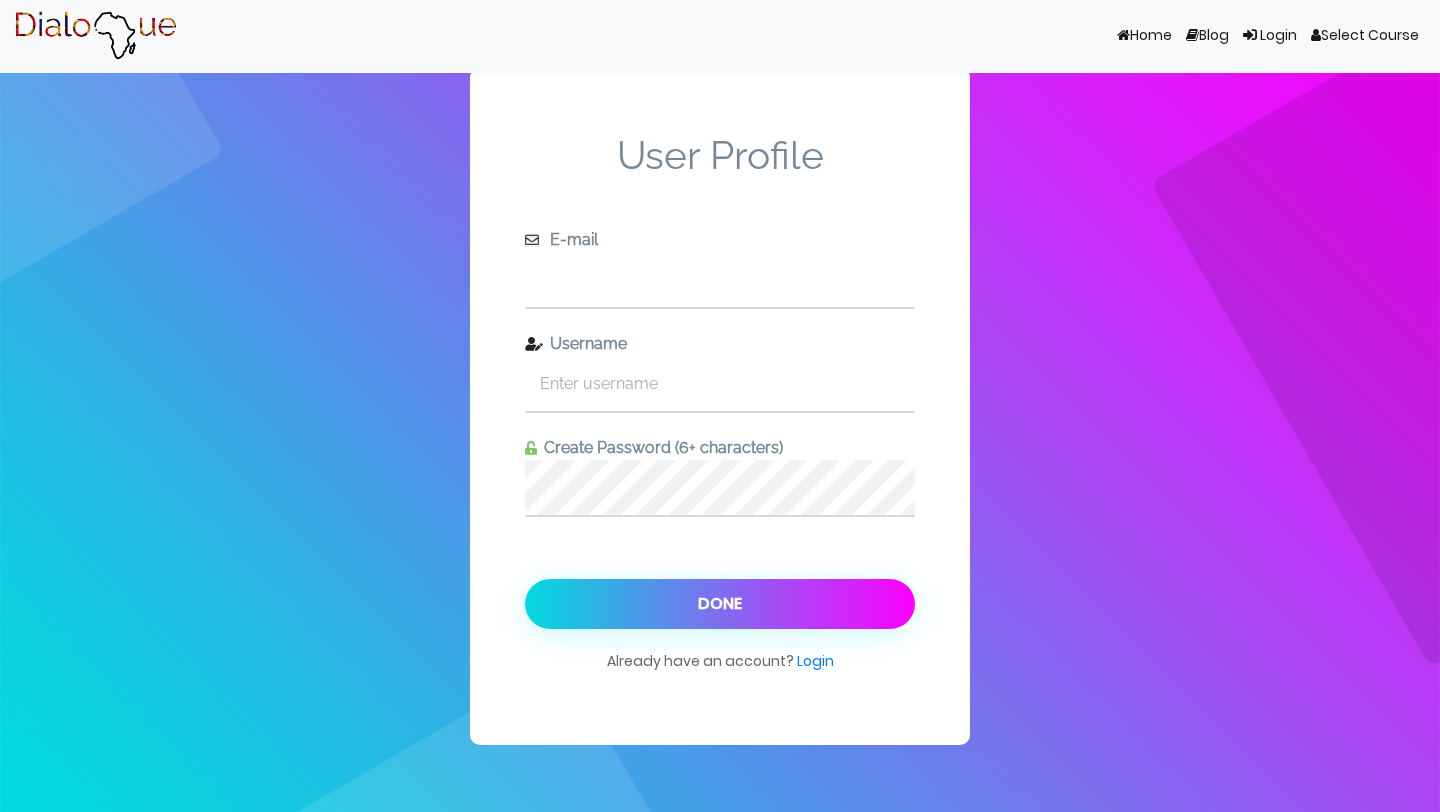 click at bounding box center (720, 279) 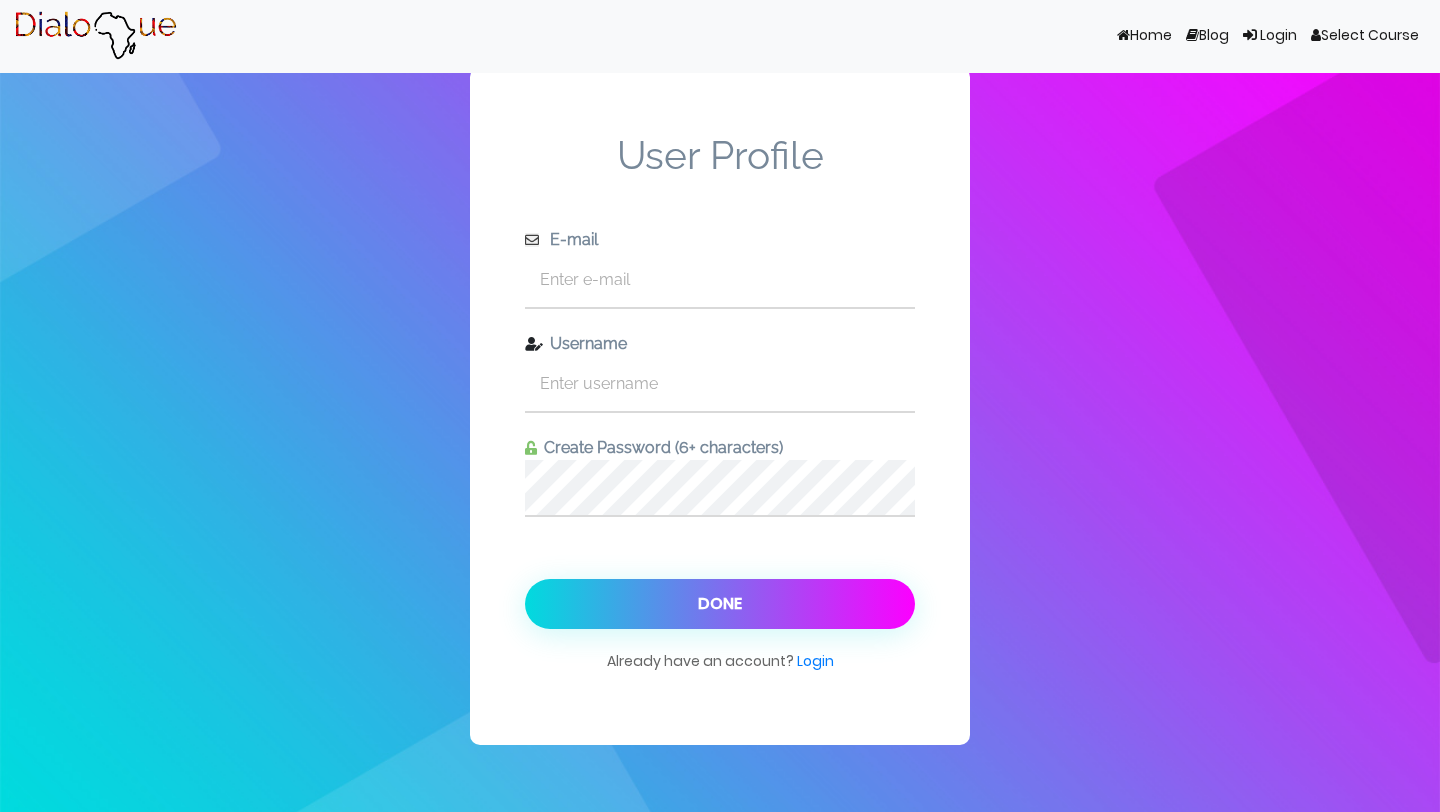 click at bounding box center (95, 36) 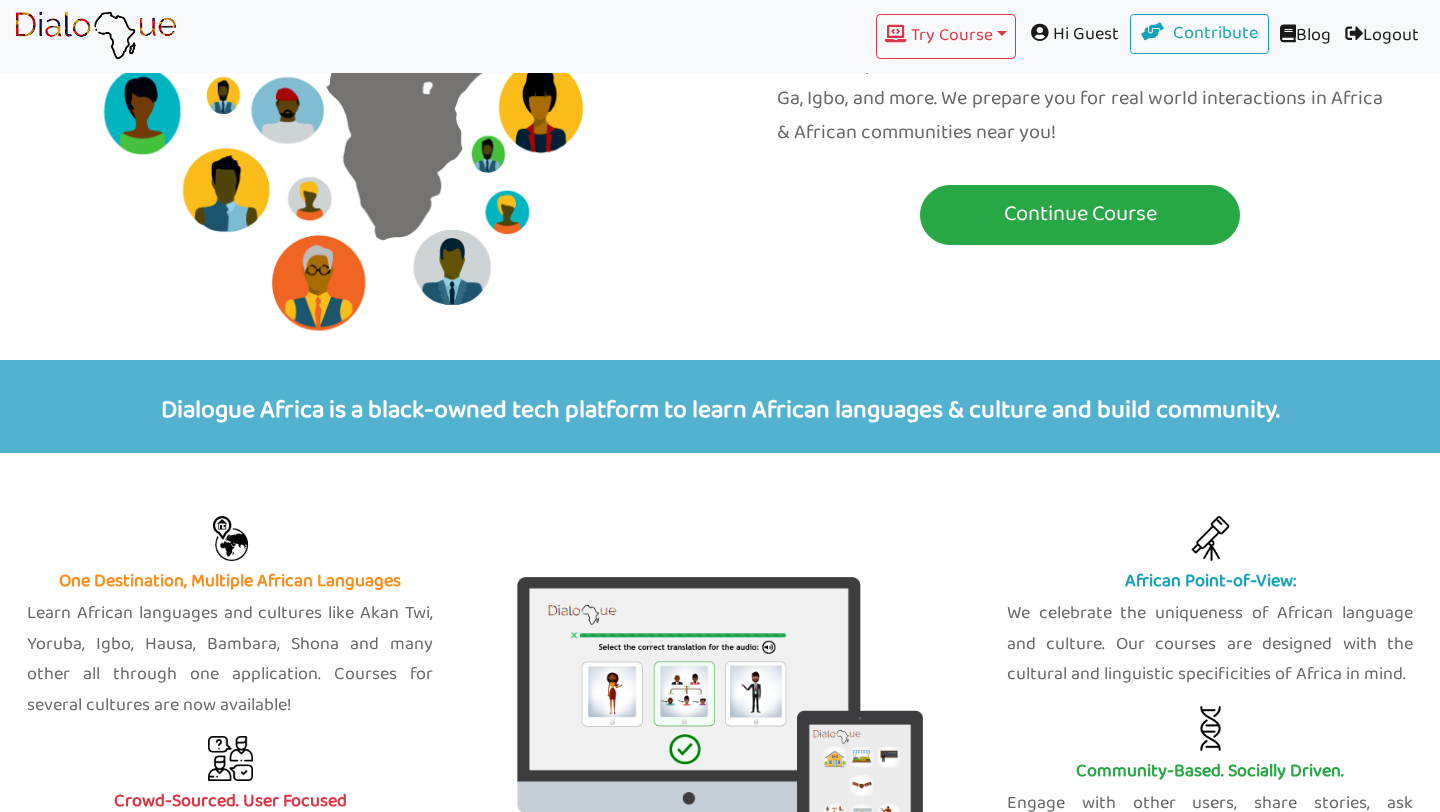 scroll, scrollTop: 0, scrollLeft: 0, axis: both 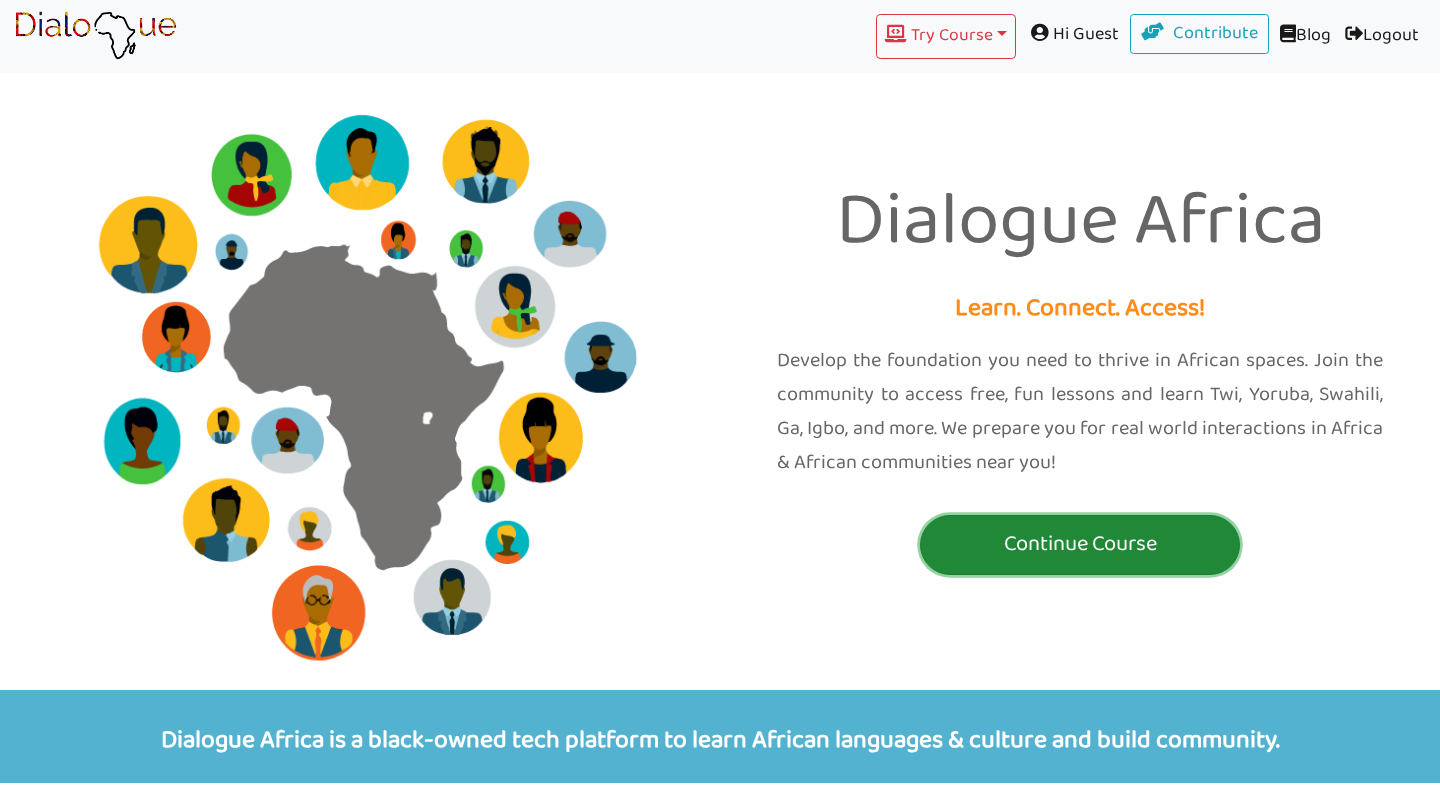 click on "Continue Course" at bounding box center [1080, 544] 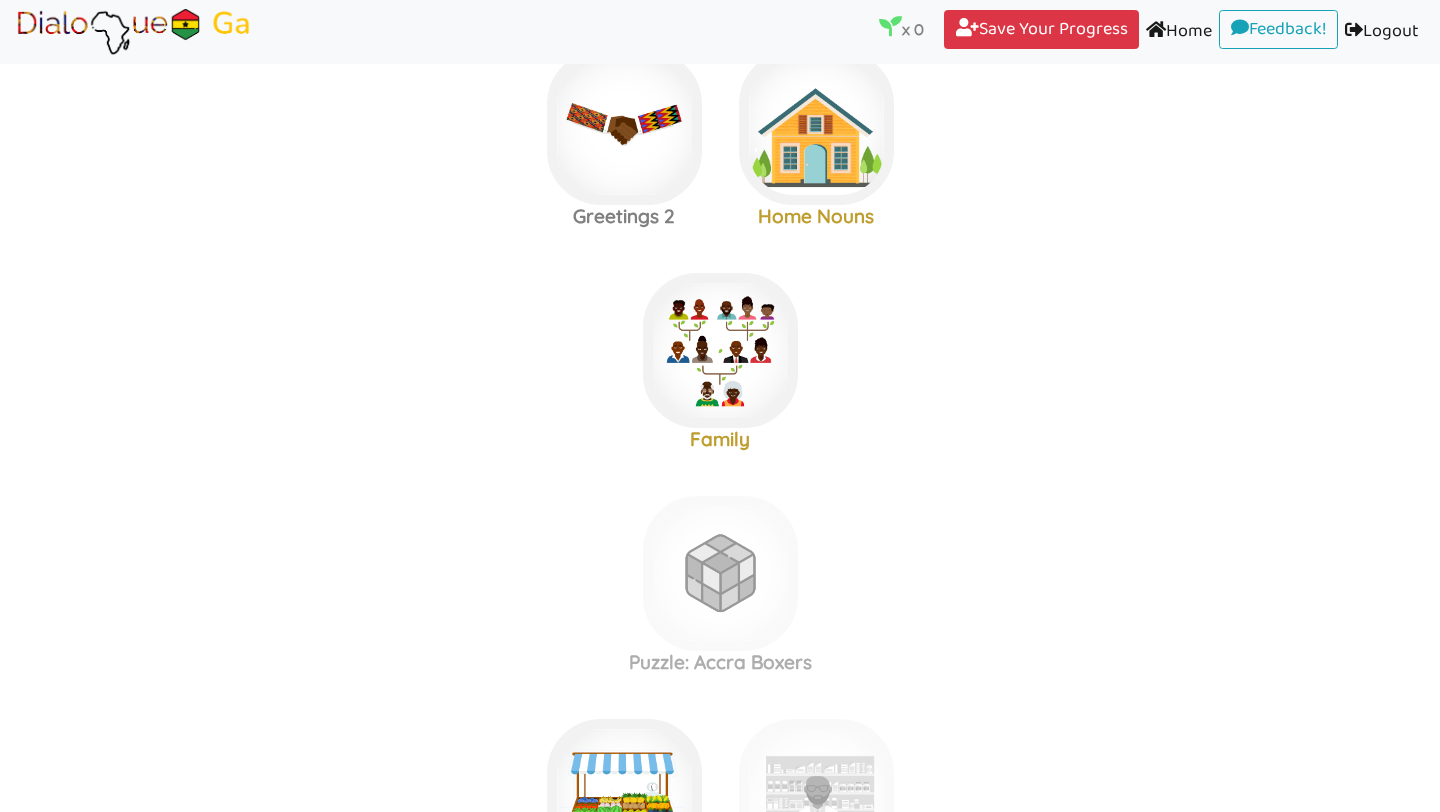 scroll, scrollTop: 246, scrollLeft: 0, axis: vertical 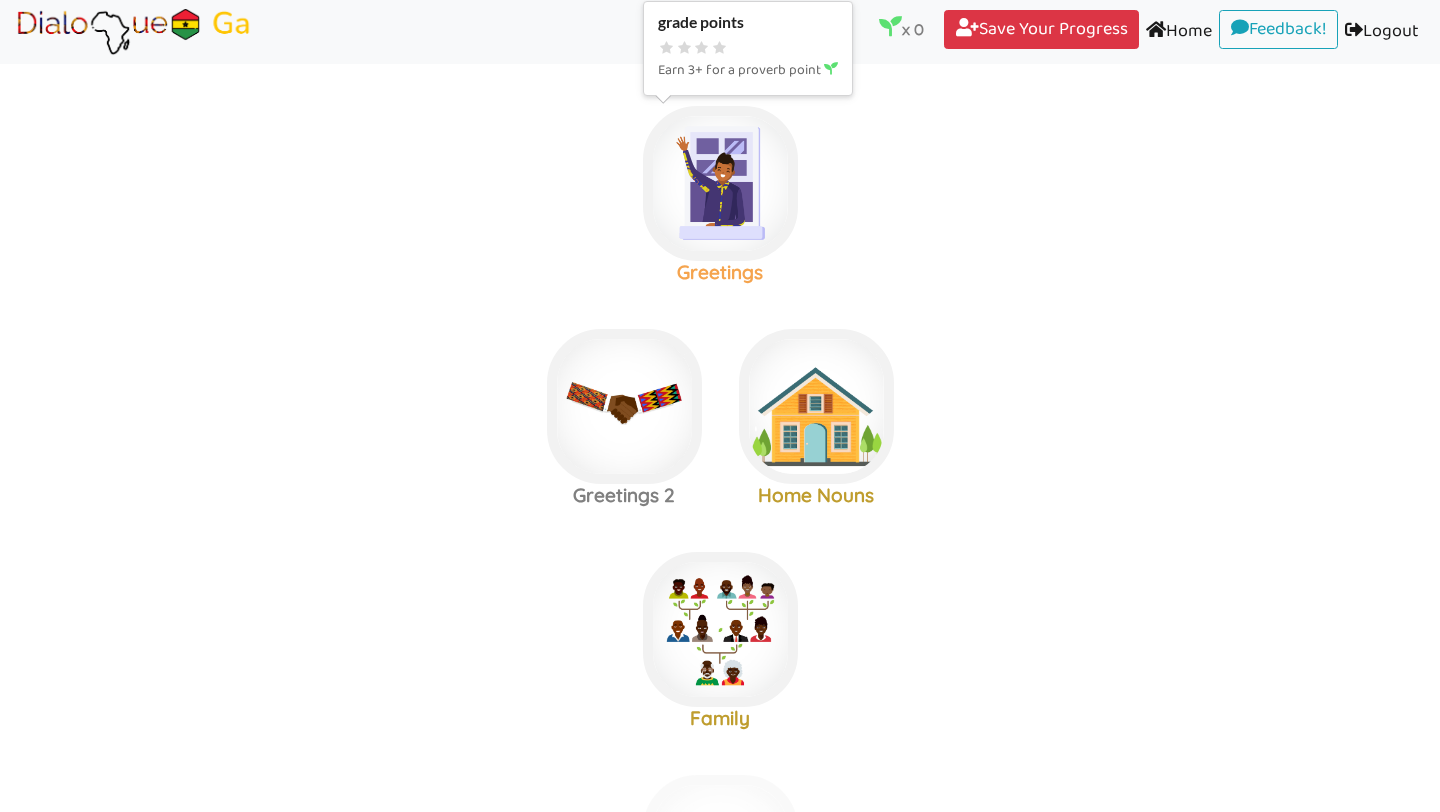 click at bounding box center [720, 183] 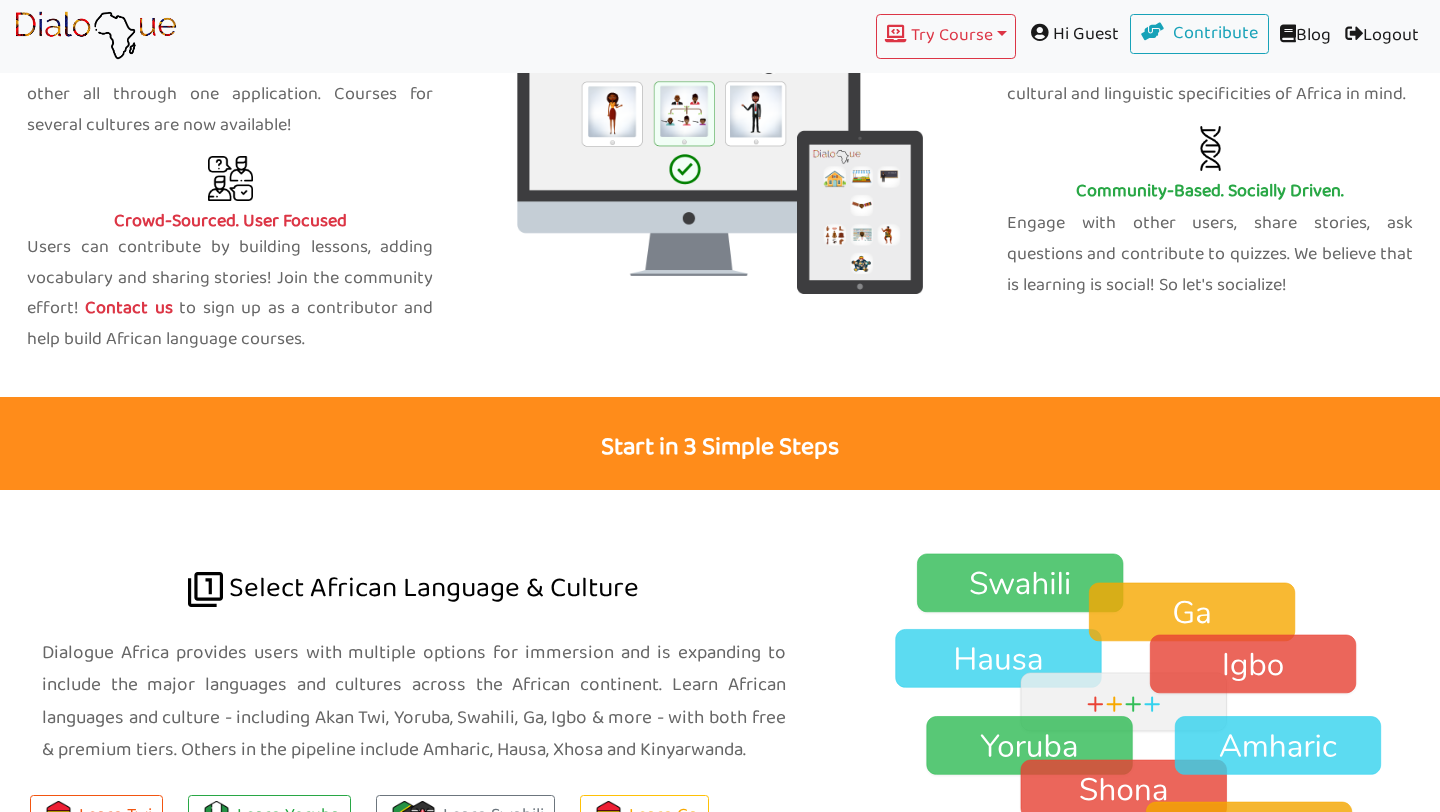 scroll, scrollTop: 1090, scrollLeft: 0, axis: vertical 